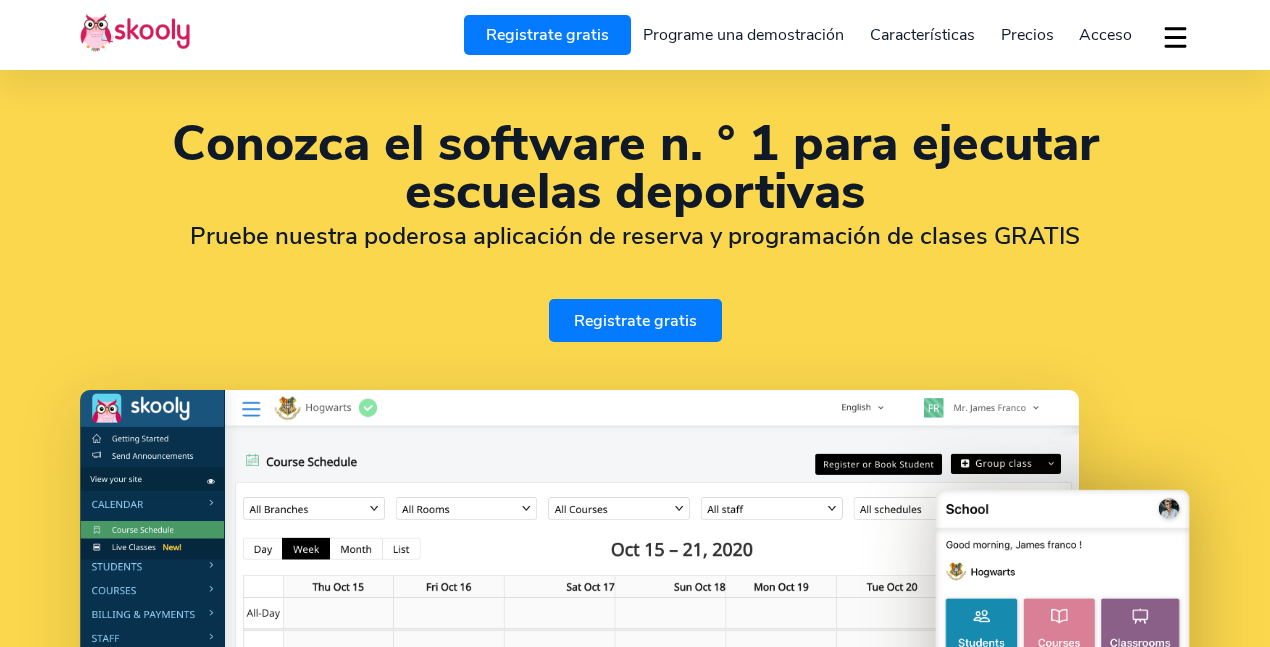 select on "es" 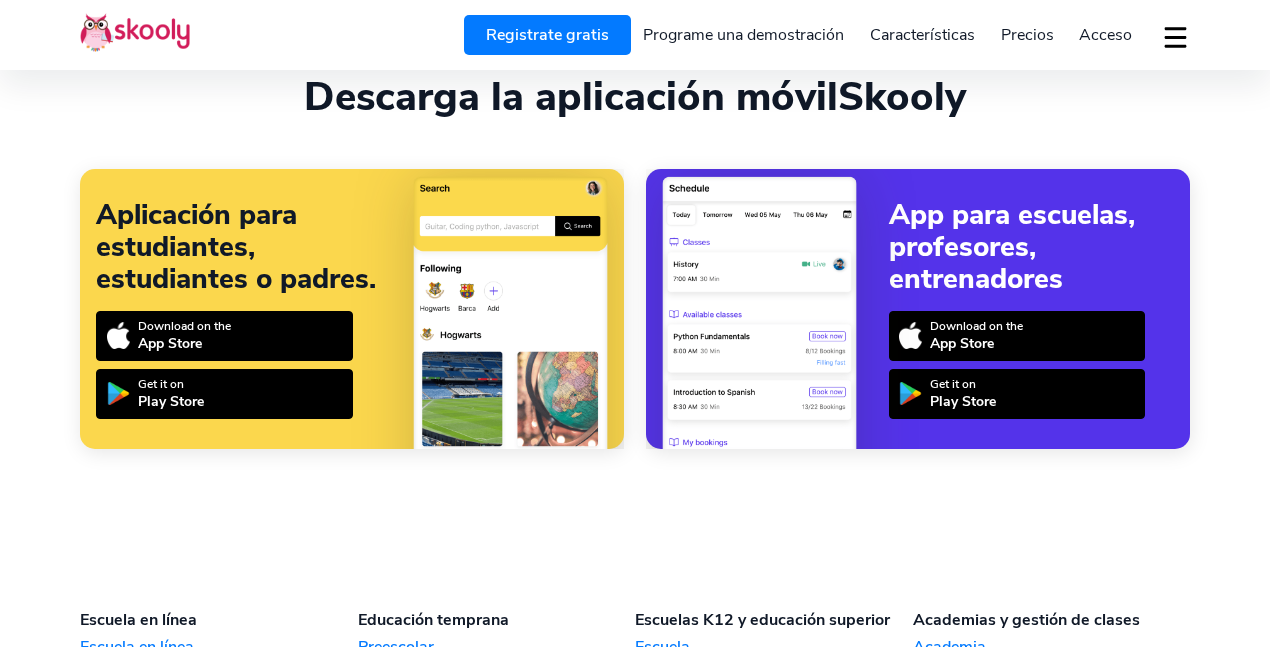 select on "44" 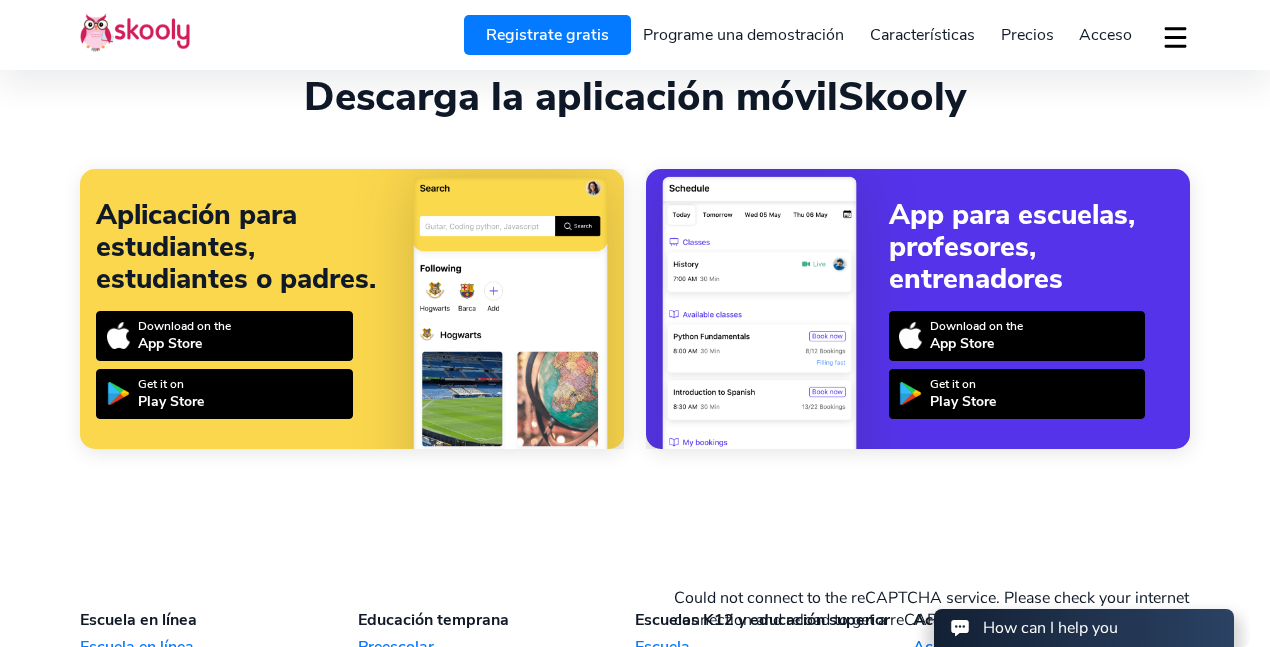 scroll, scrollTop: 0, scrollLeft: 0, axis: both 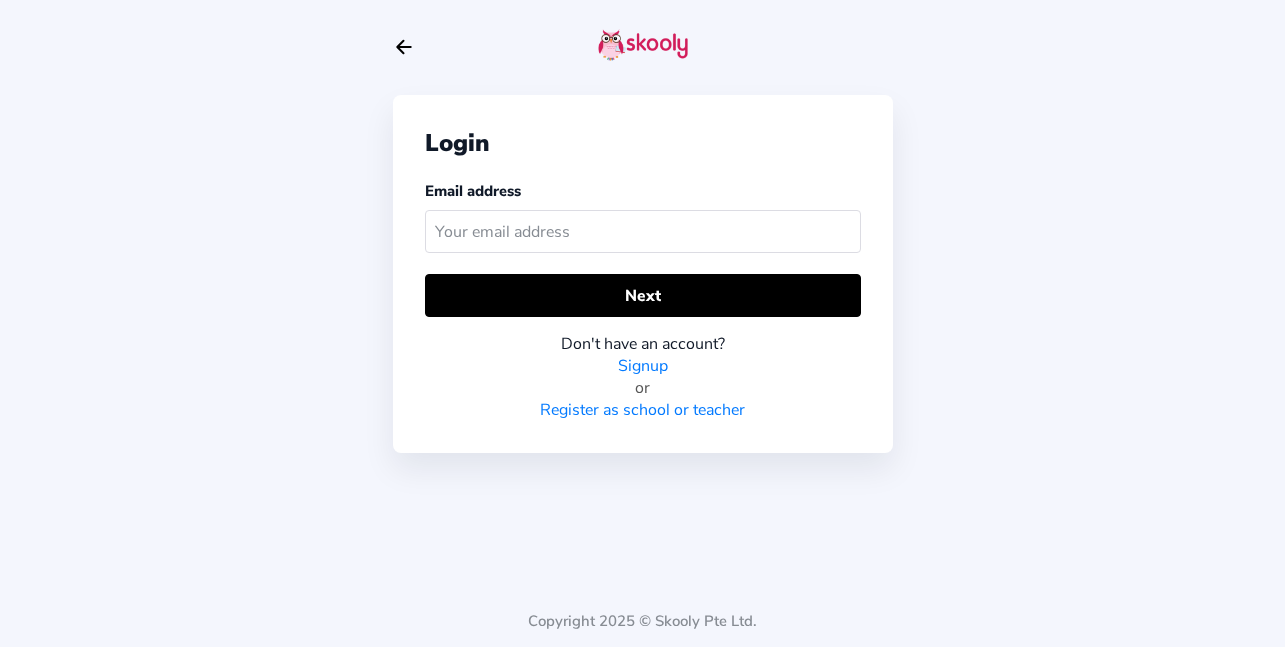 click 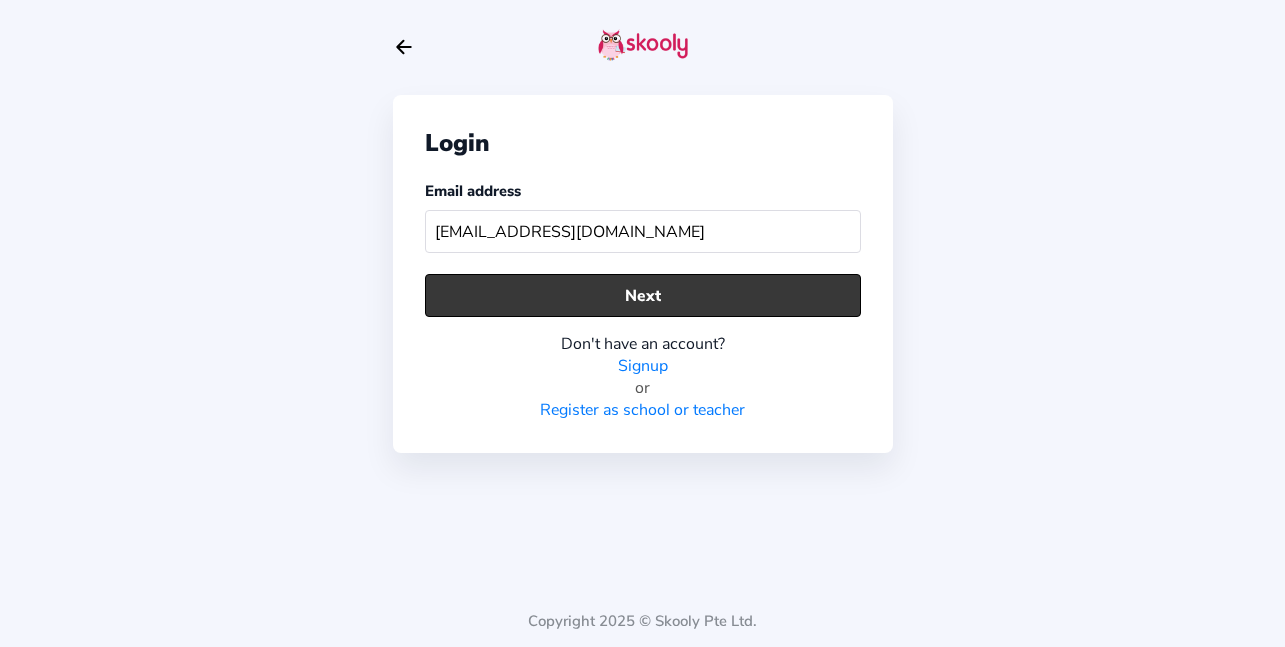 type on "eptbarrosa@gmail.com" 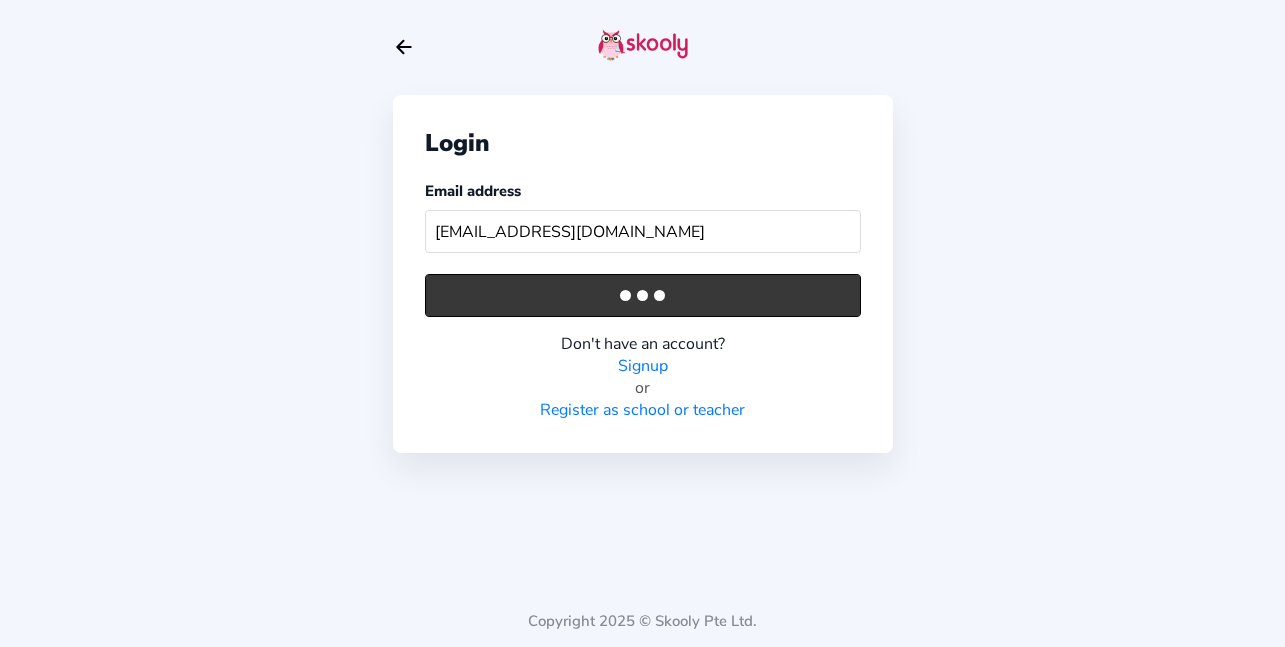click on "Next" 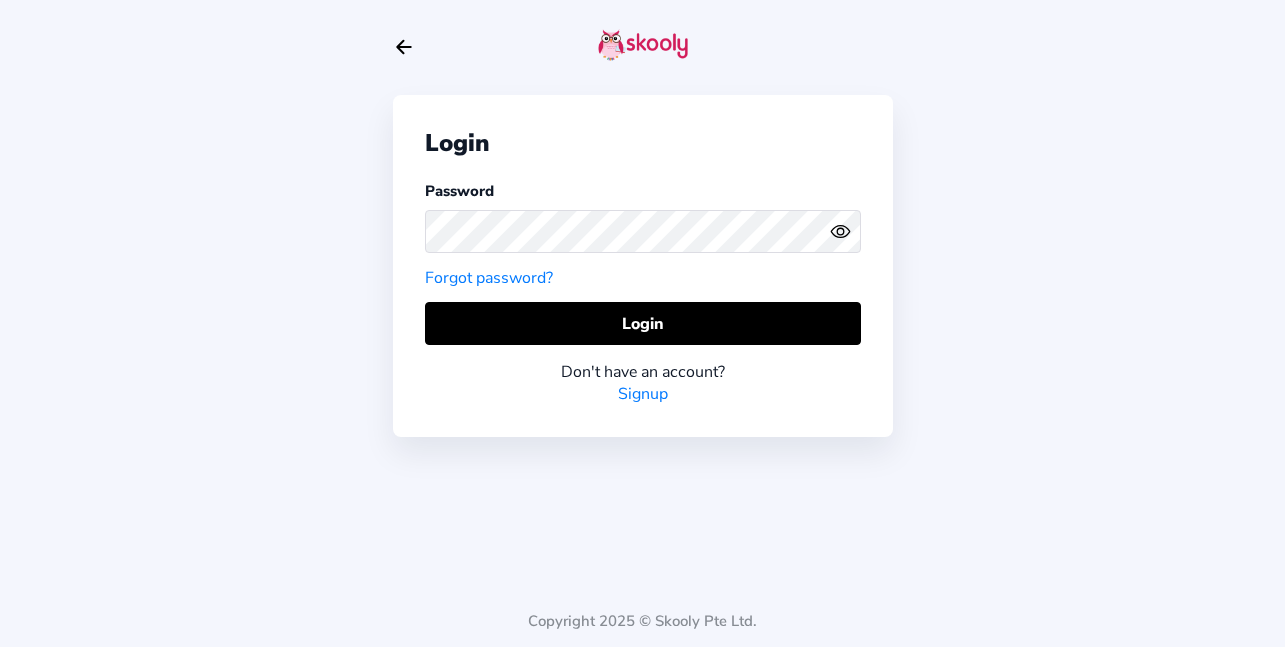 click 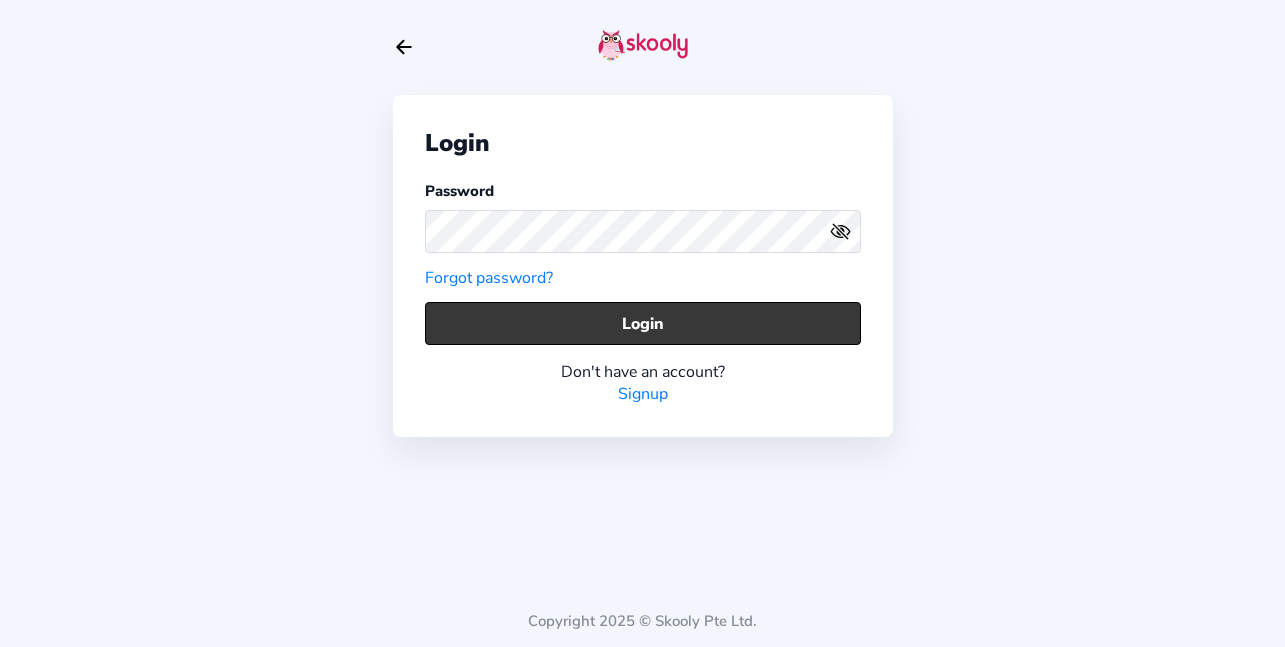 click on "Login" 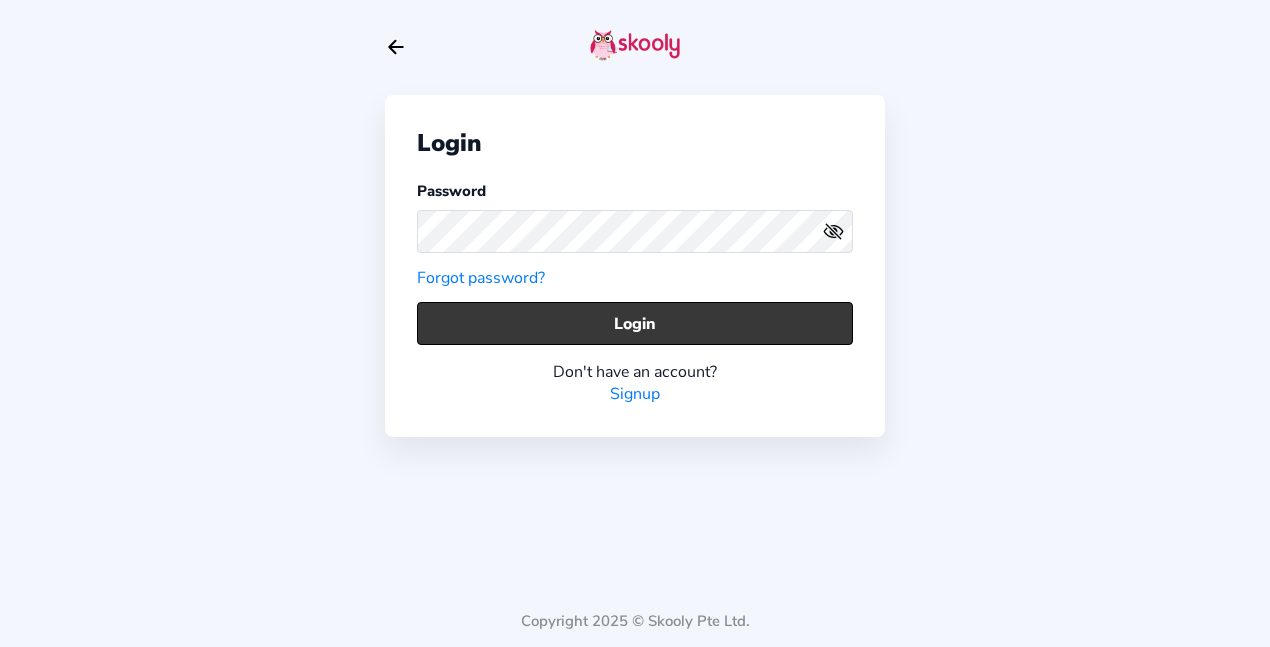 click on "Login" 